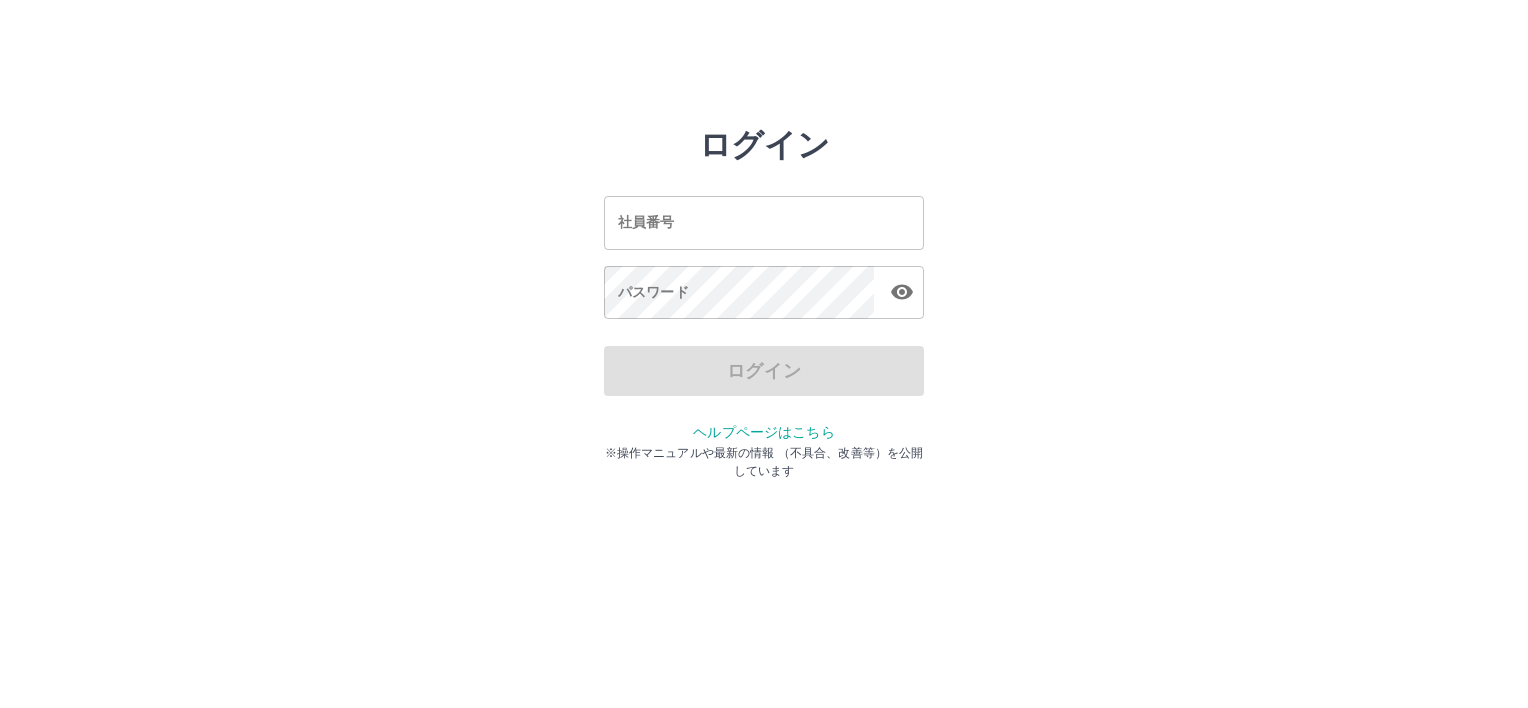 scroll, scrollTop: 0, scrollLeft: 0, axis: both 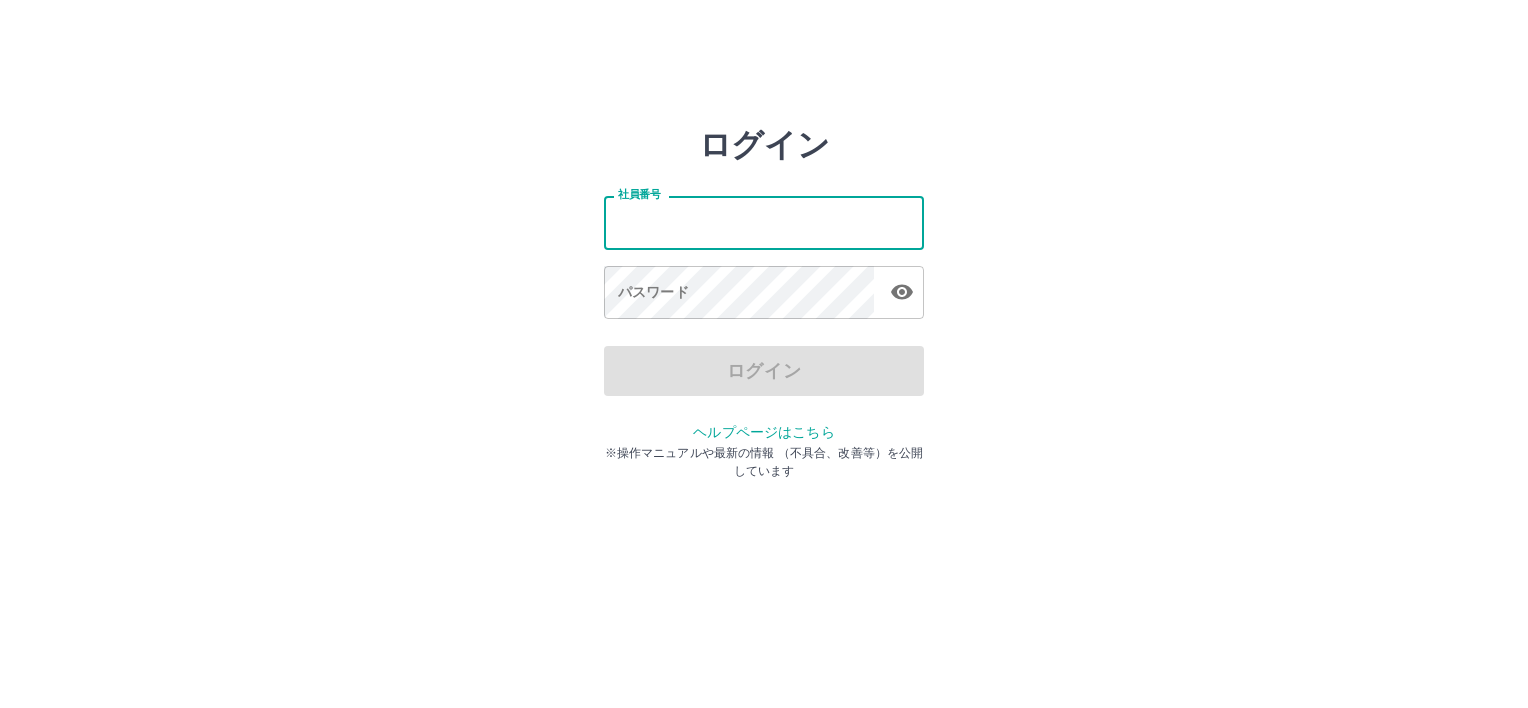 click on "社員番号" at bounding box center (764, 222) 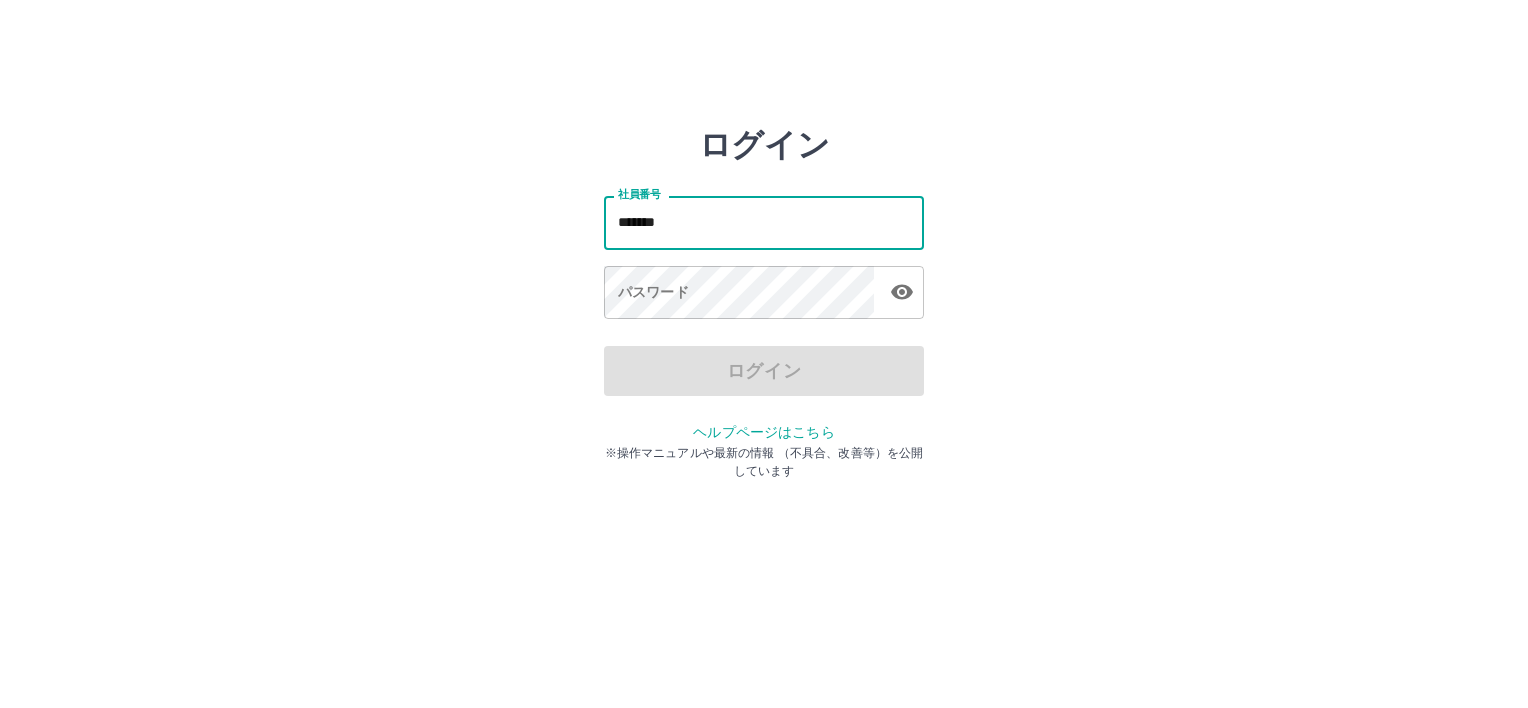 type on "*******" 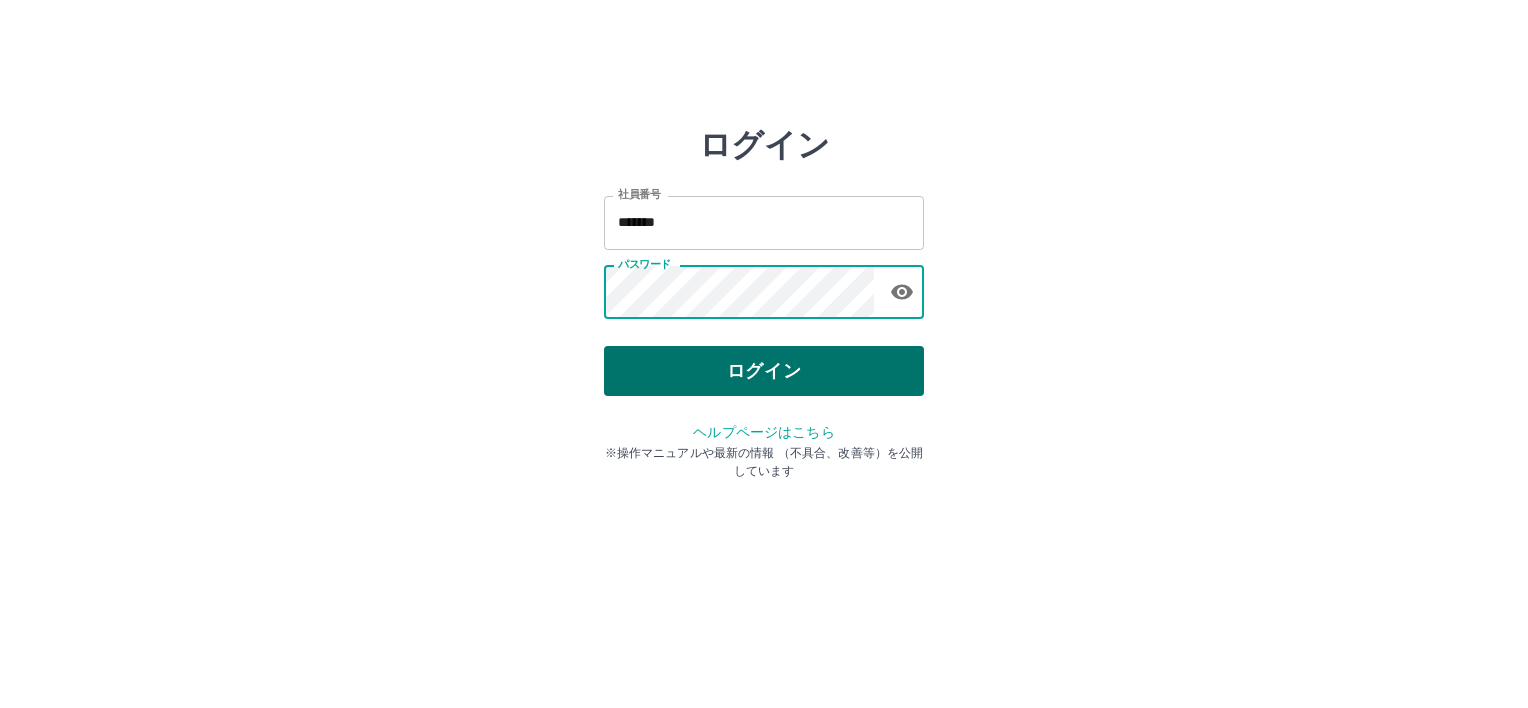 click on "ログイン" at bounding box center [764, 371] 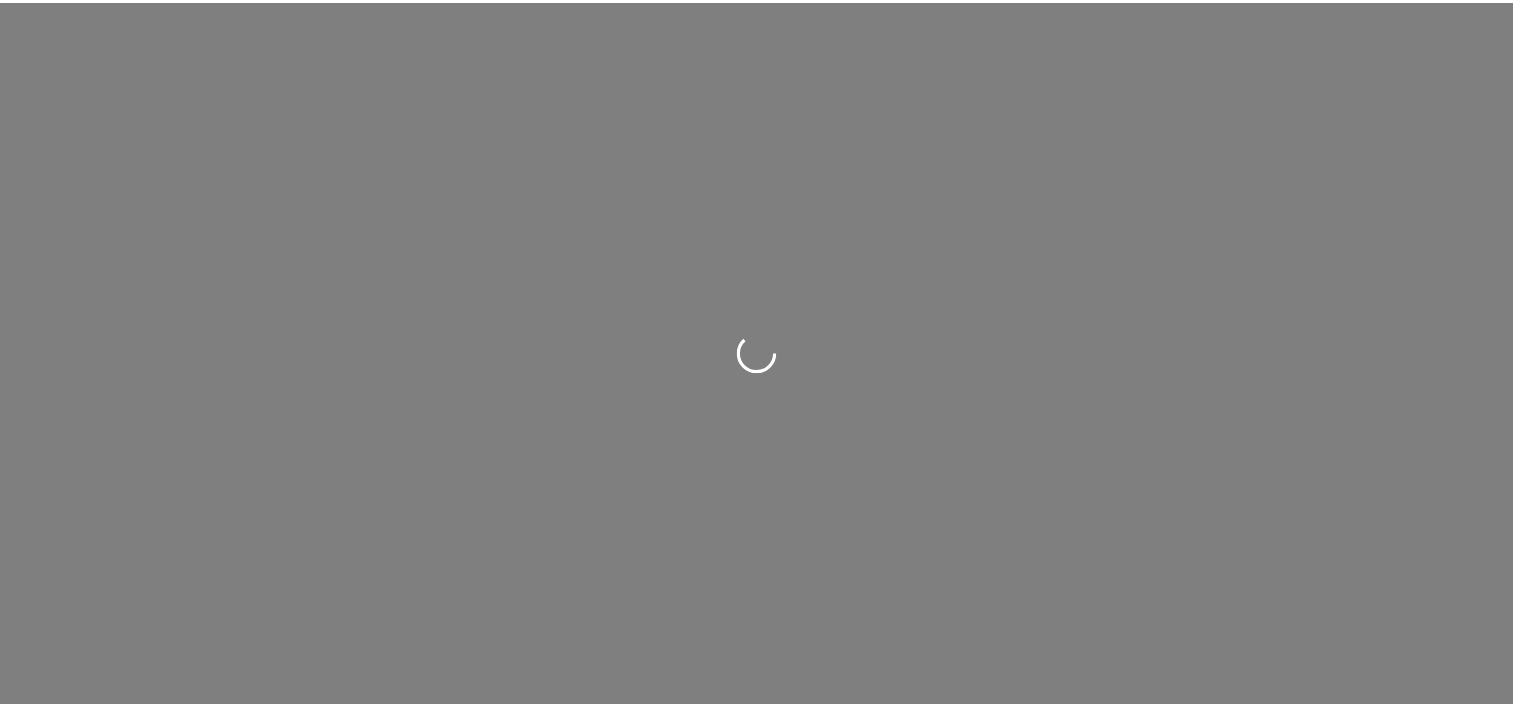 scroll, scrollTop: 0, scrollLeft: 0, axis: both 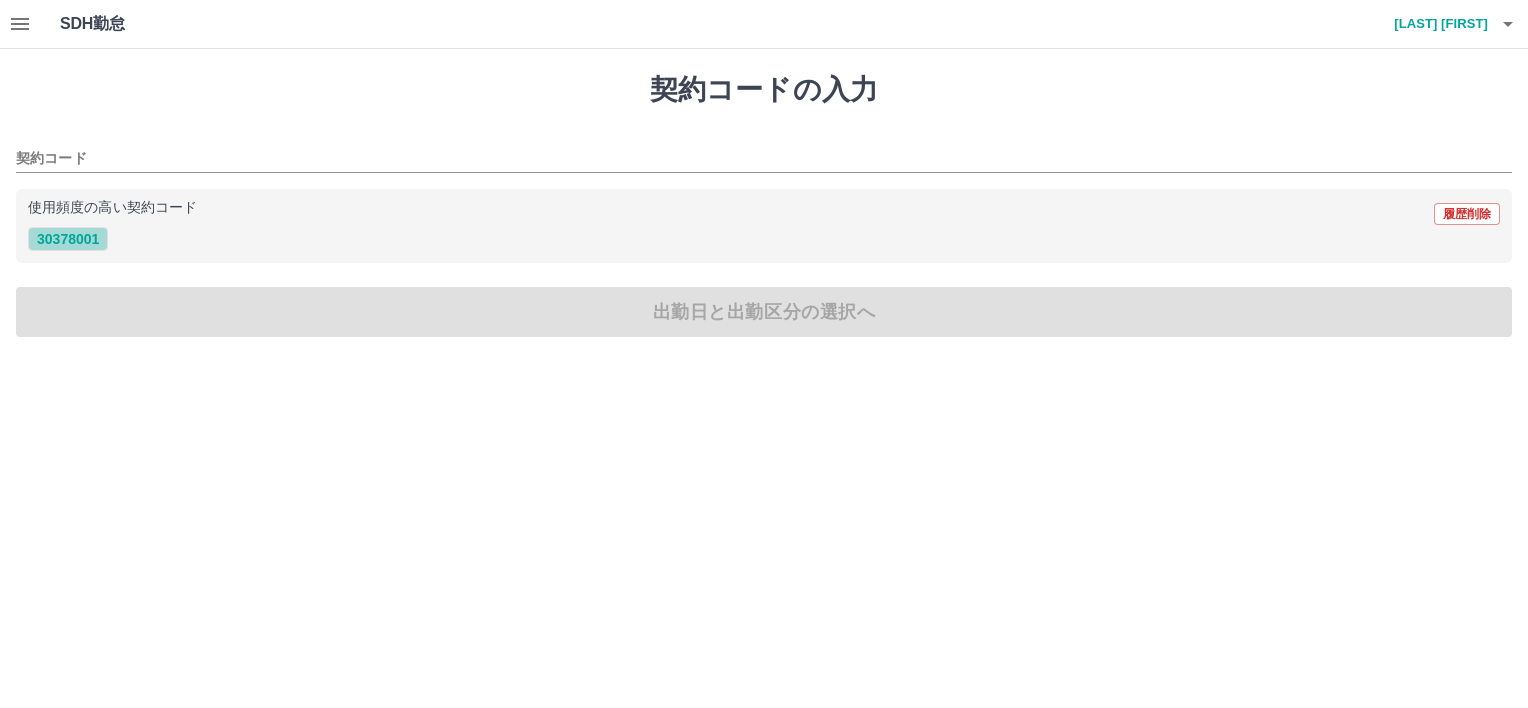 click on "30378001" at bounding box center [68, 239] 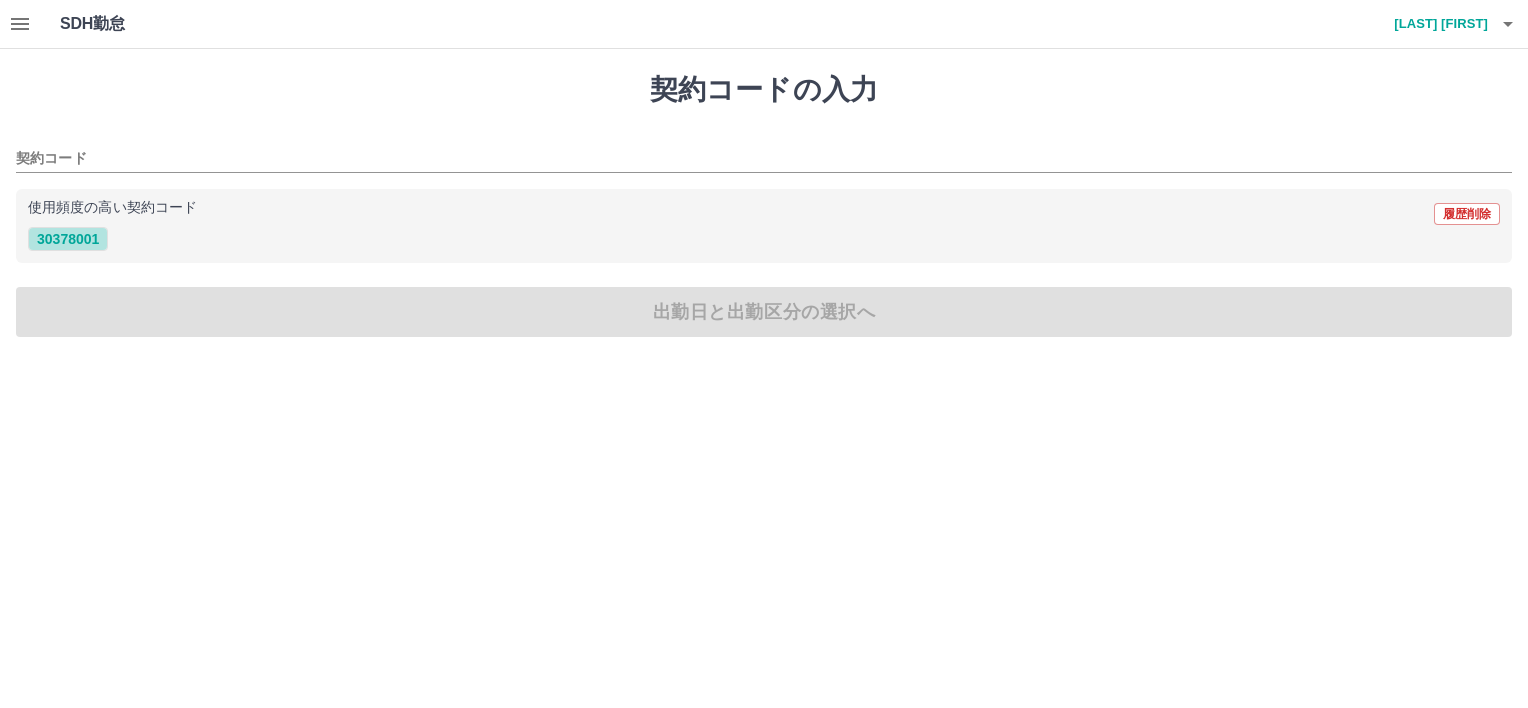 type on "********" 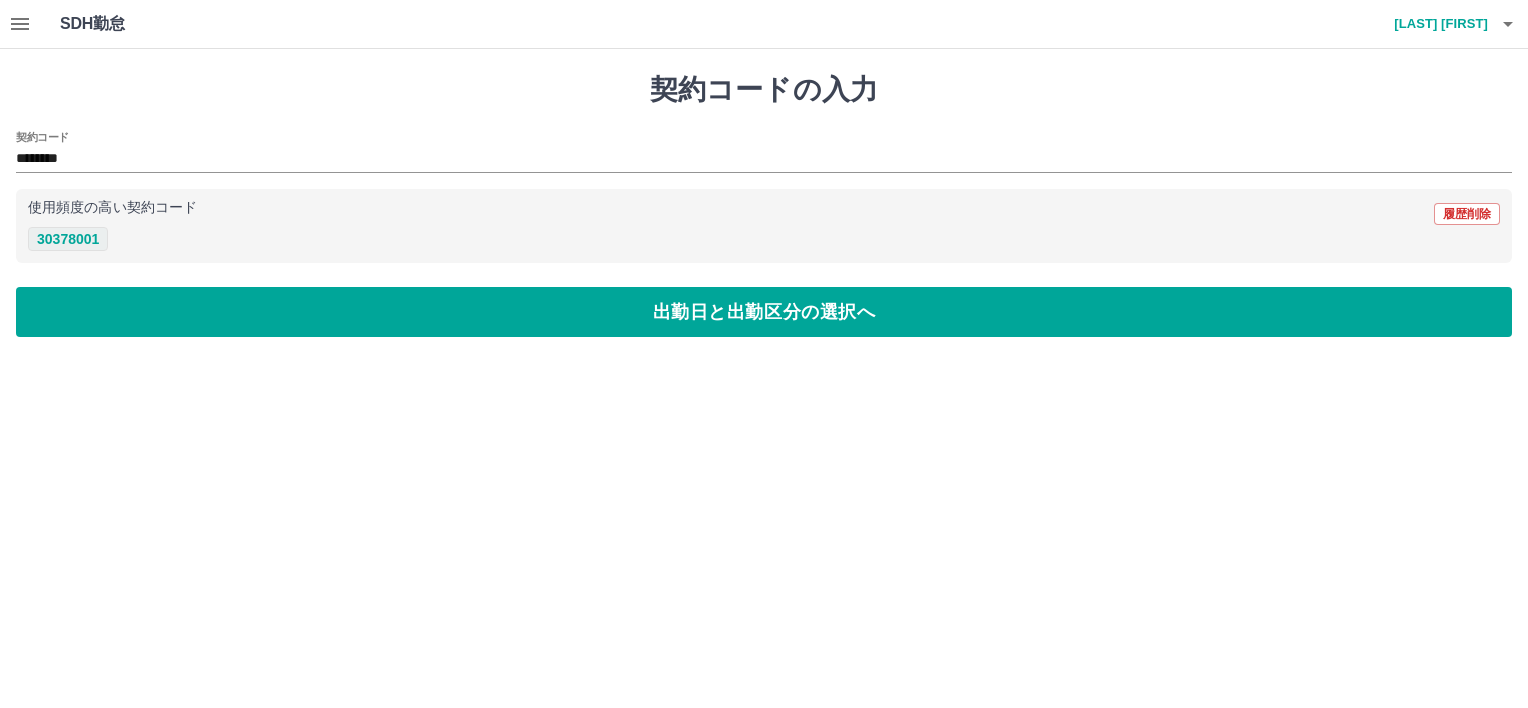 click on "30378001" at bounding box center [68, 239] 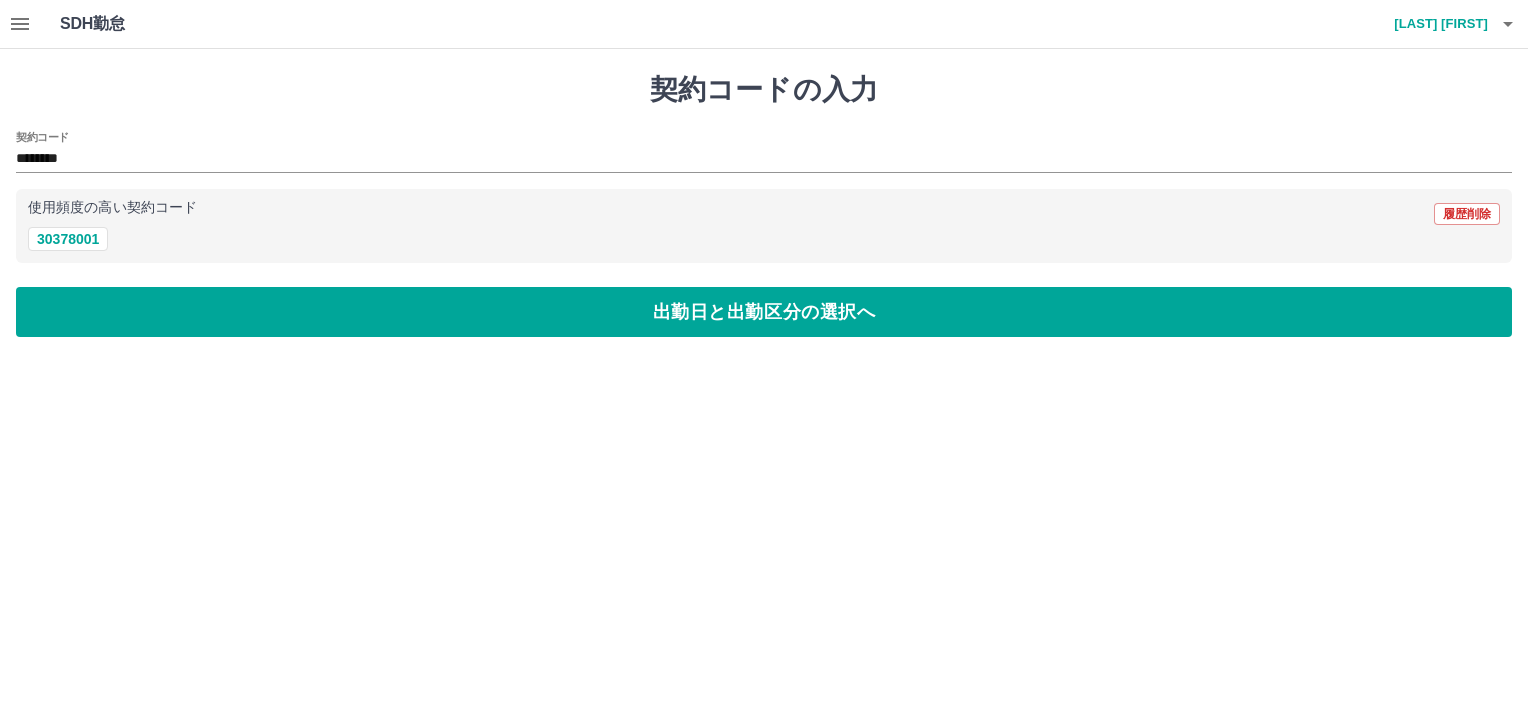 click on "契約コードの入力 契約コード ******** 使用頻度の高い契約コード 履歴削除 30378001 出勤日と出勤区分の選択へ" at bounding box center [764, 205] 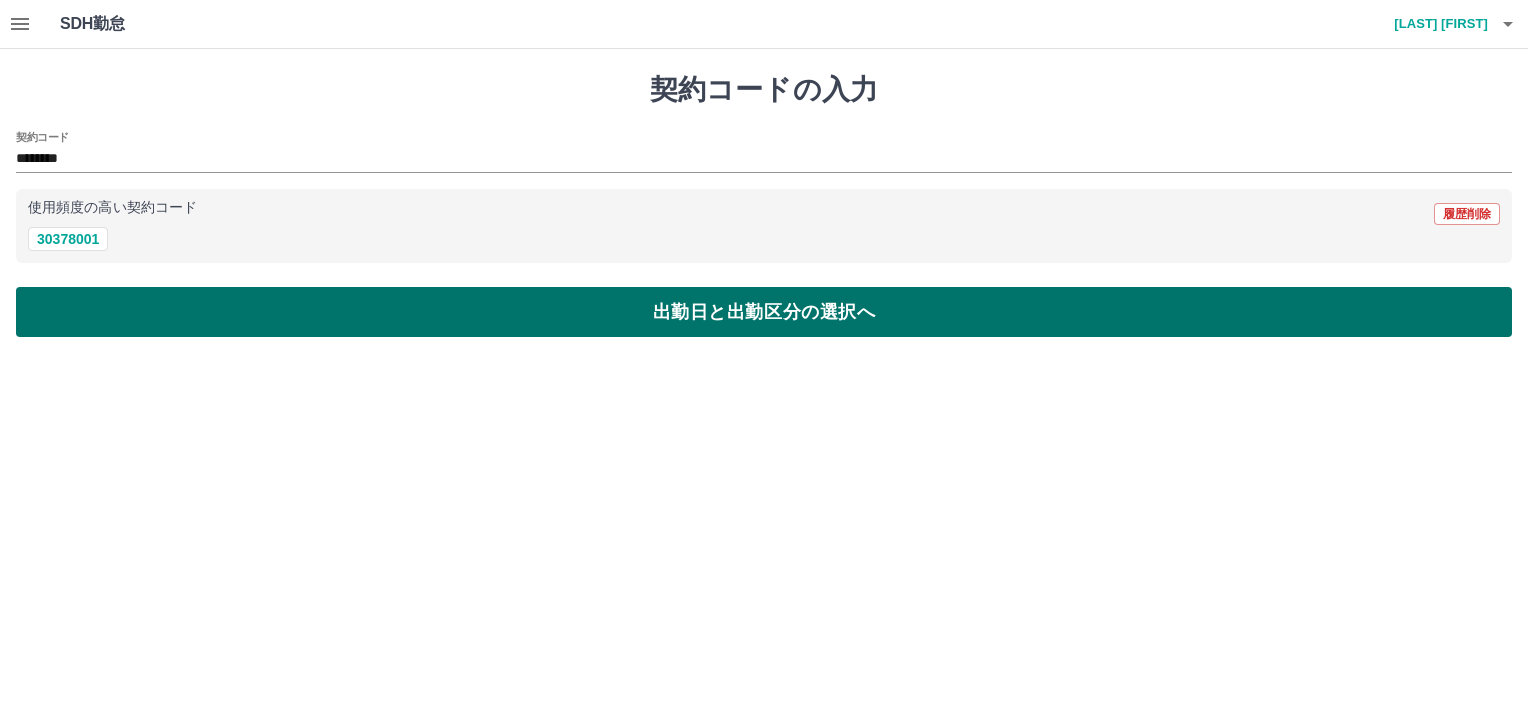 click on "出勤日と出勤区分の選択へ" at bounding box center [764, 312] 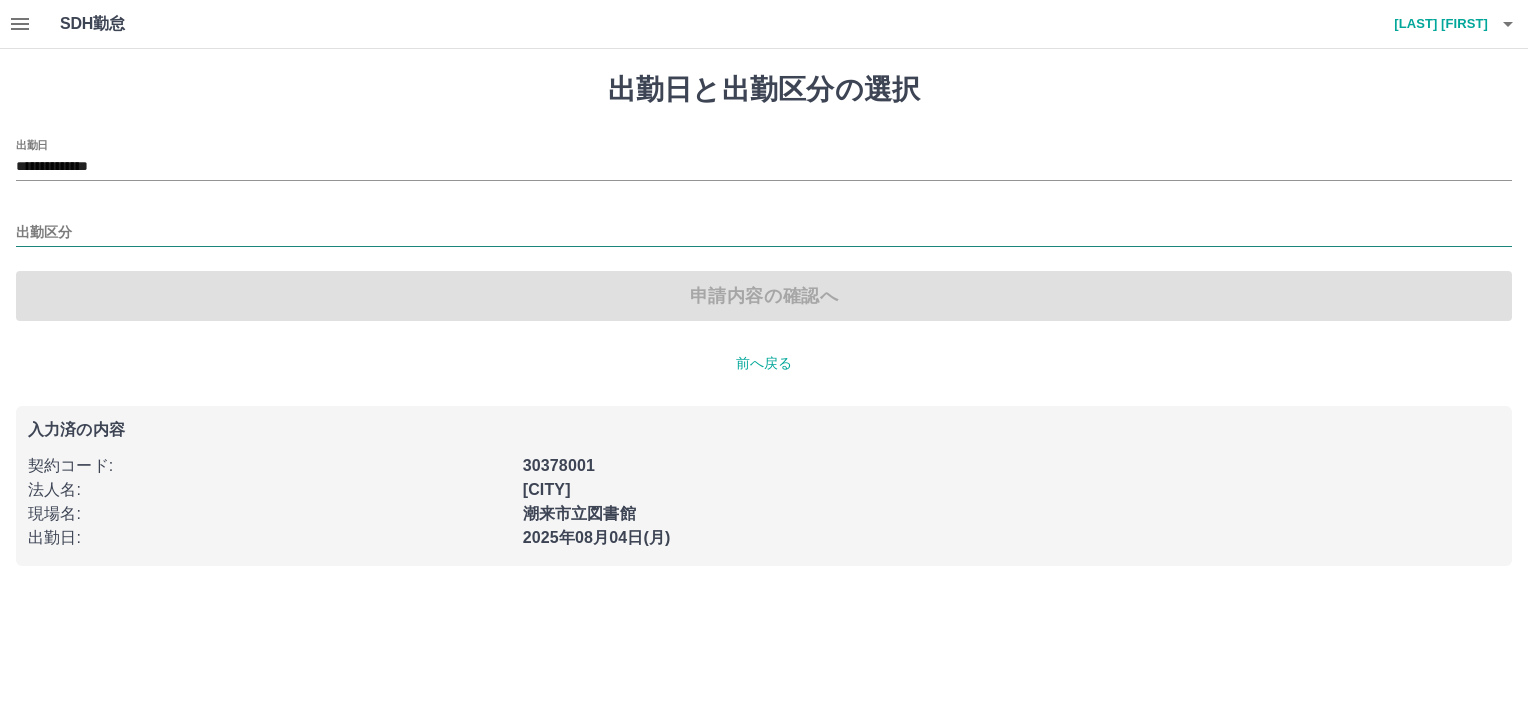 click on "出勤区分" at bounding box center (764, 233) 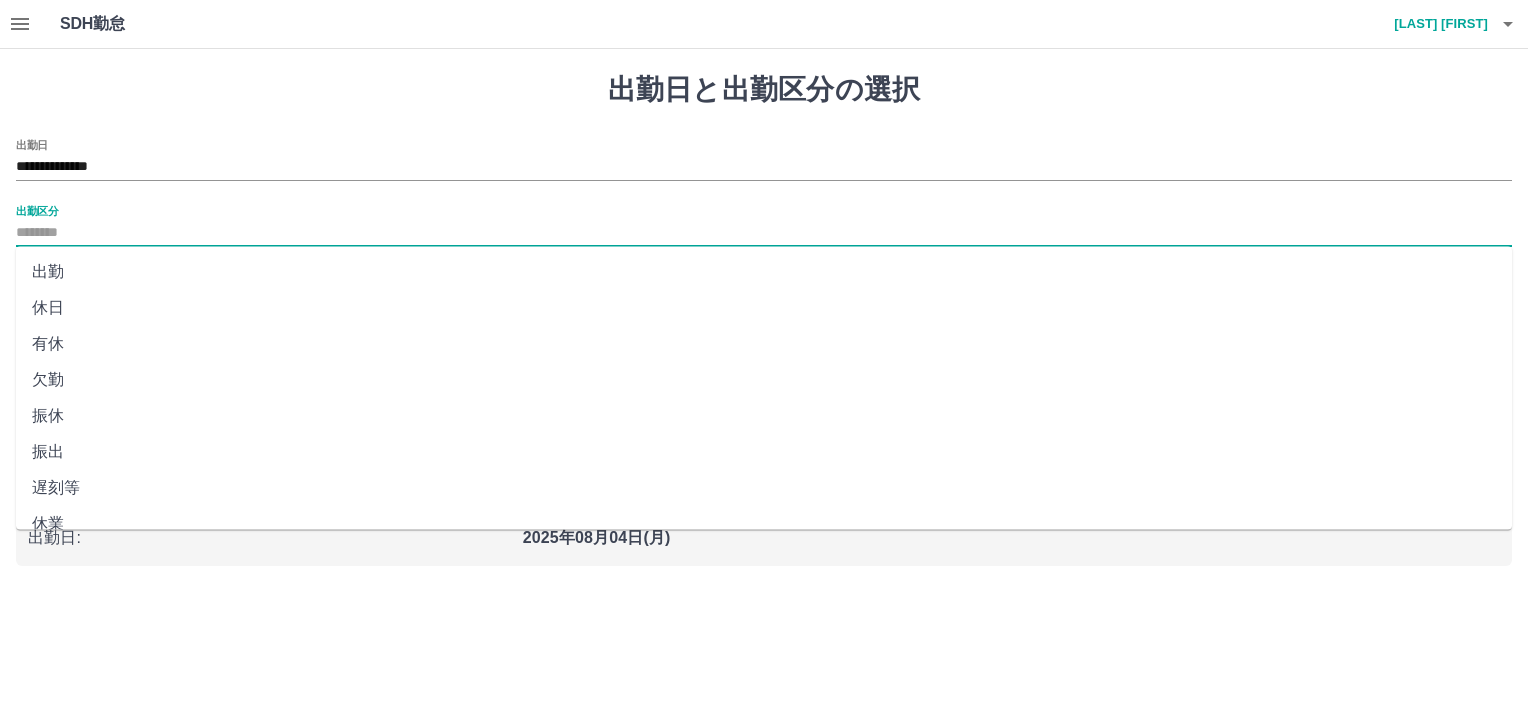 click on "出勤" at bounding box center [764, 272] 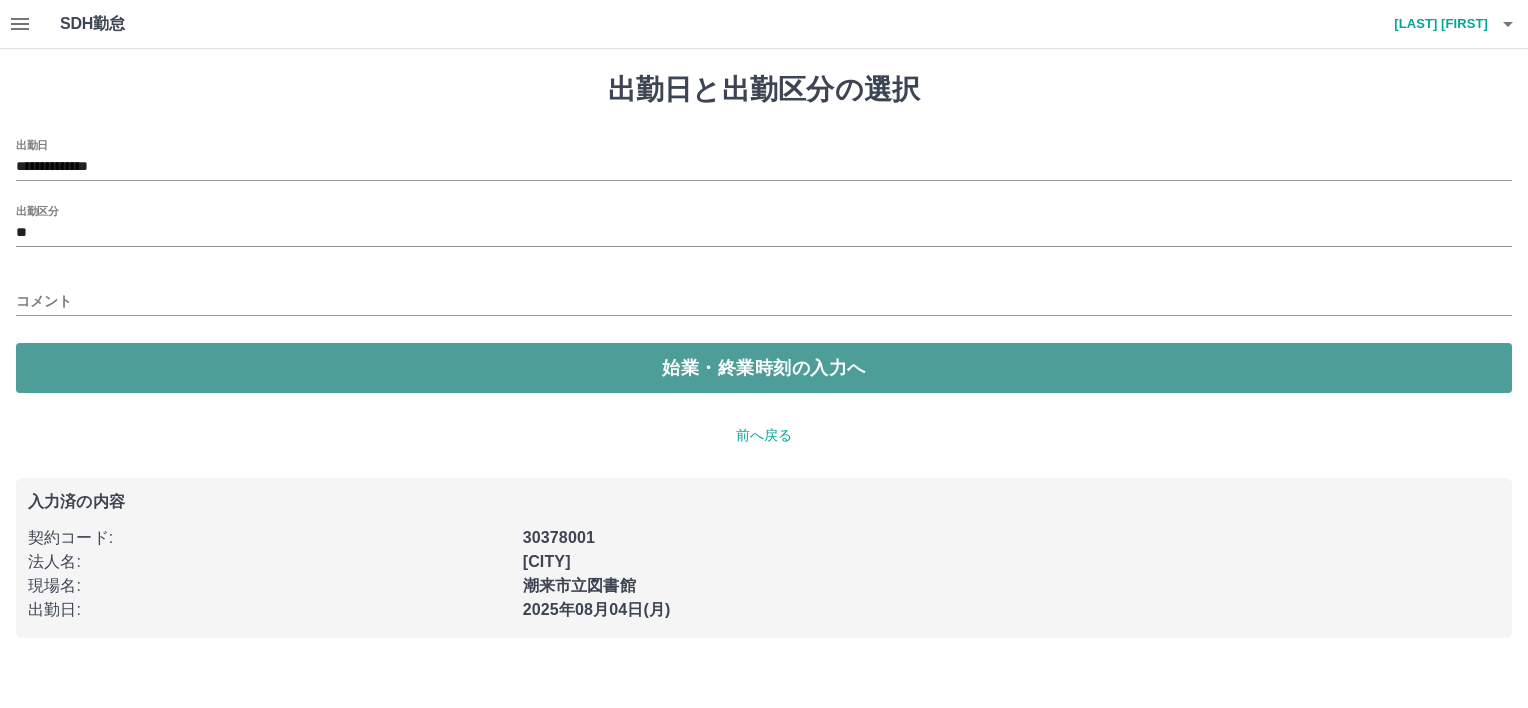 click on "始業・終業時刻の入力へ" at bounding box center (764, 368) 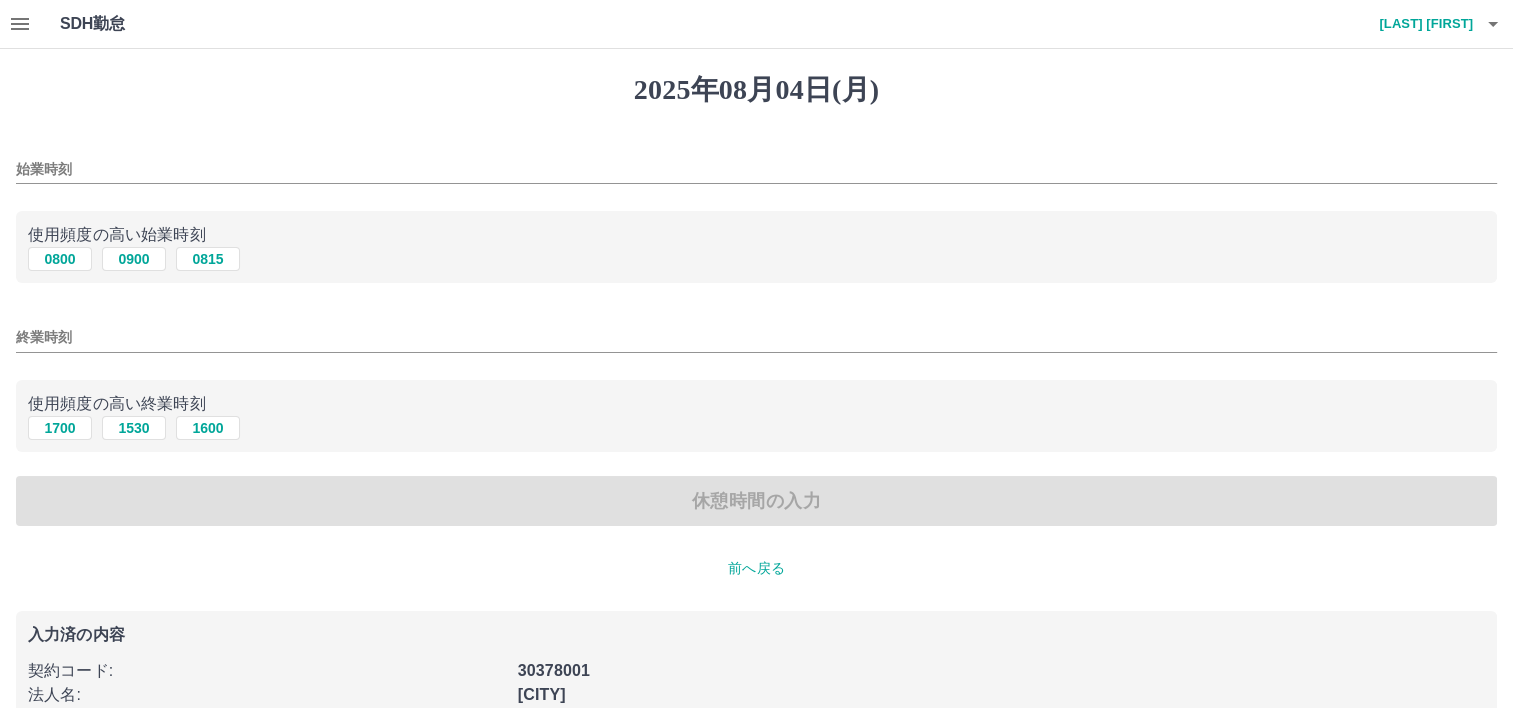 click on "始業時刻" at bounding box center [756, 169] 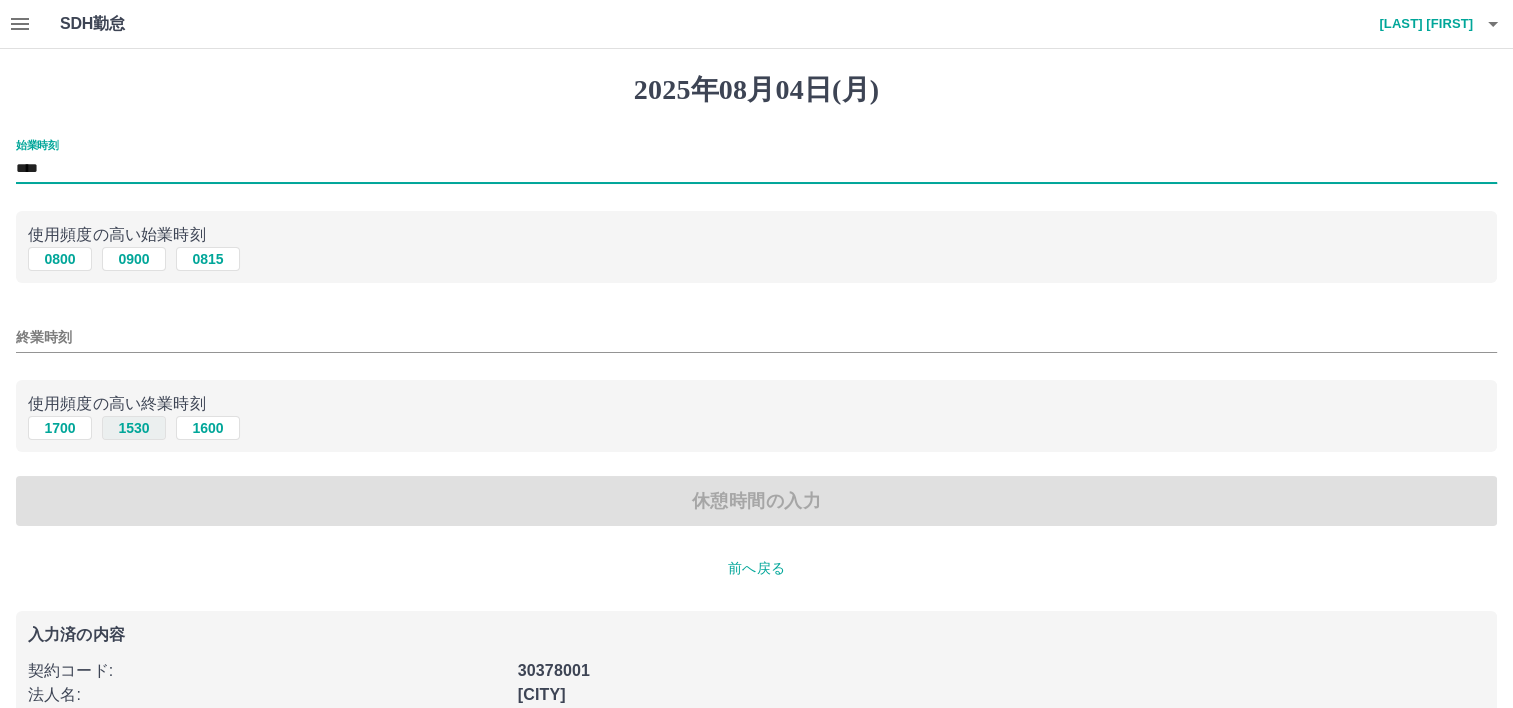 type on "****" 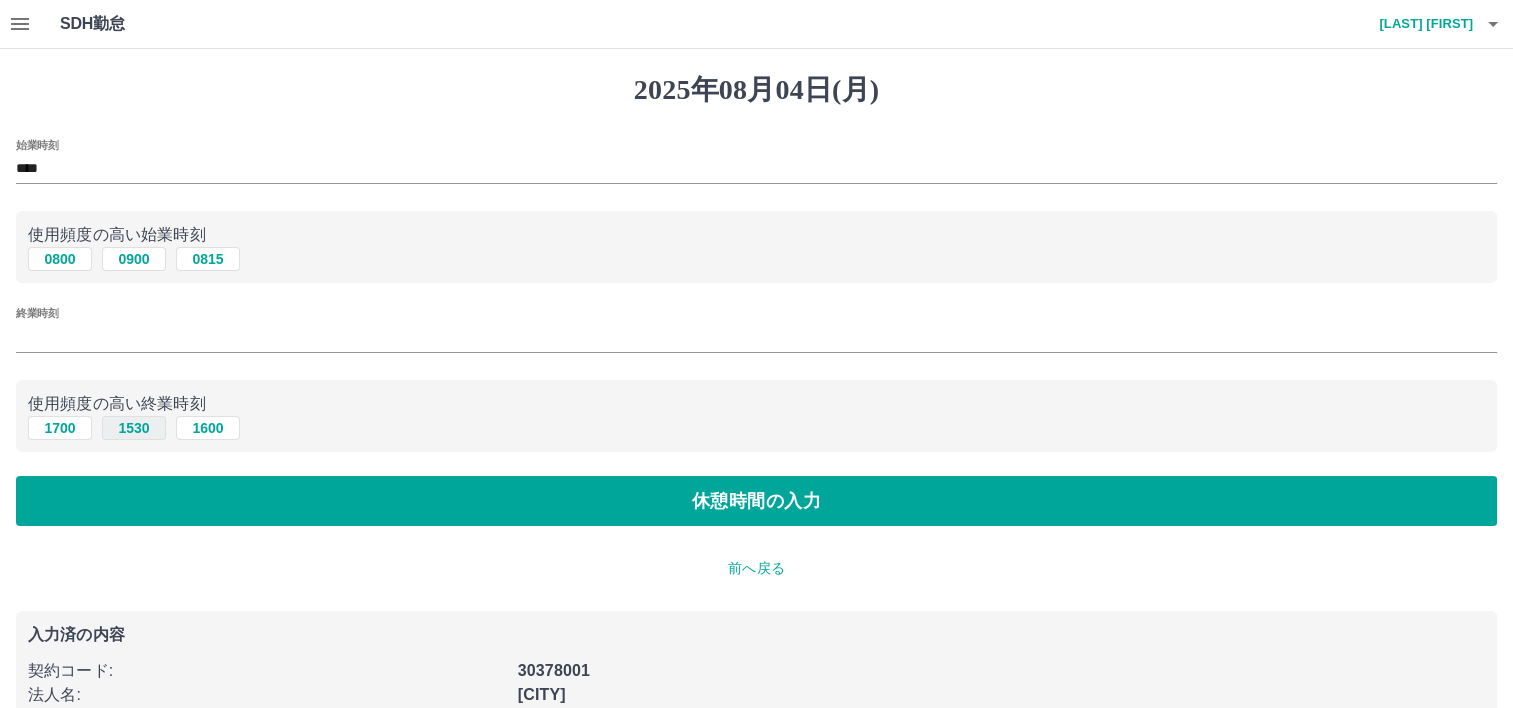 type on "****" 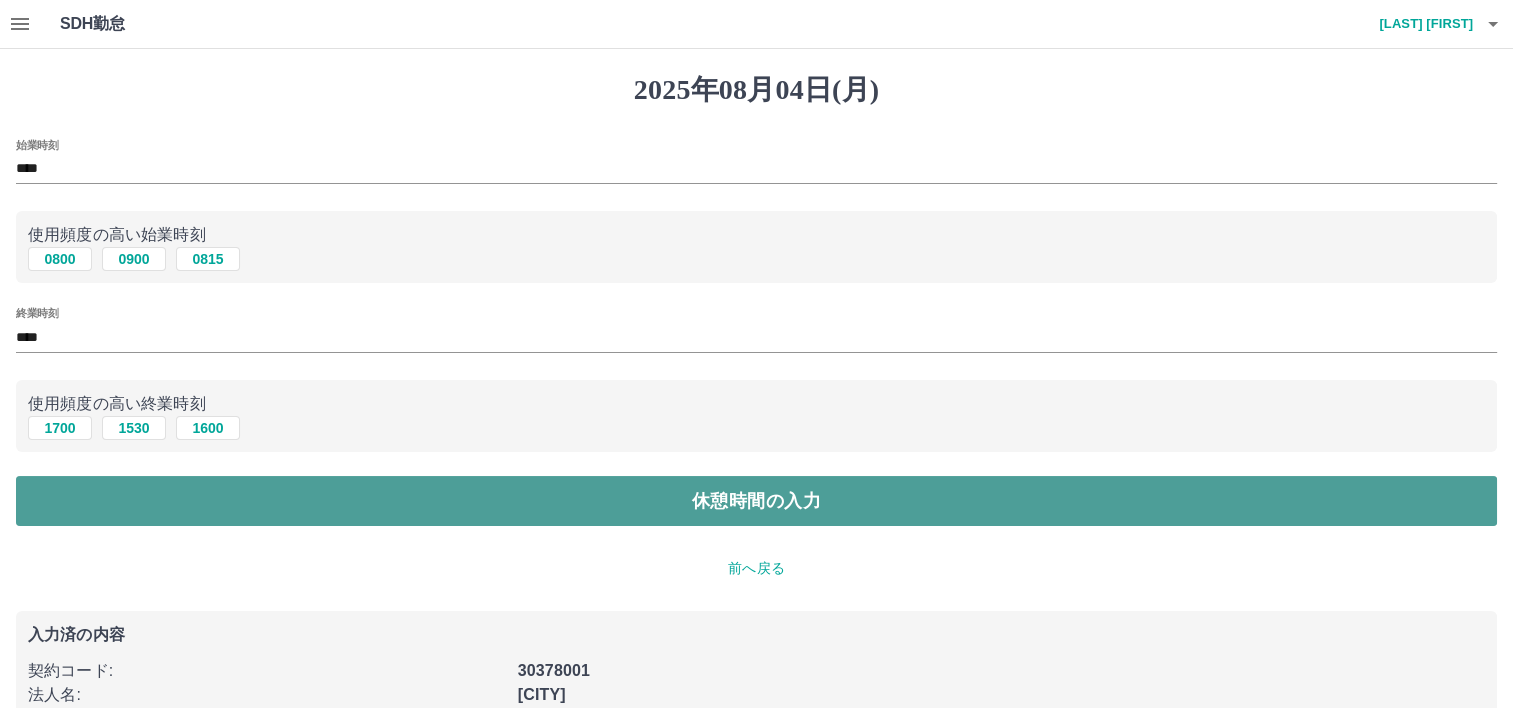 click on "休憩時間の入力" at bounding box center [756, 501] 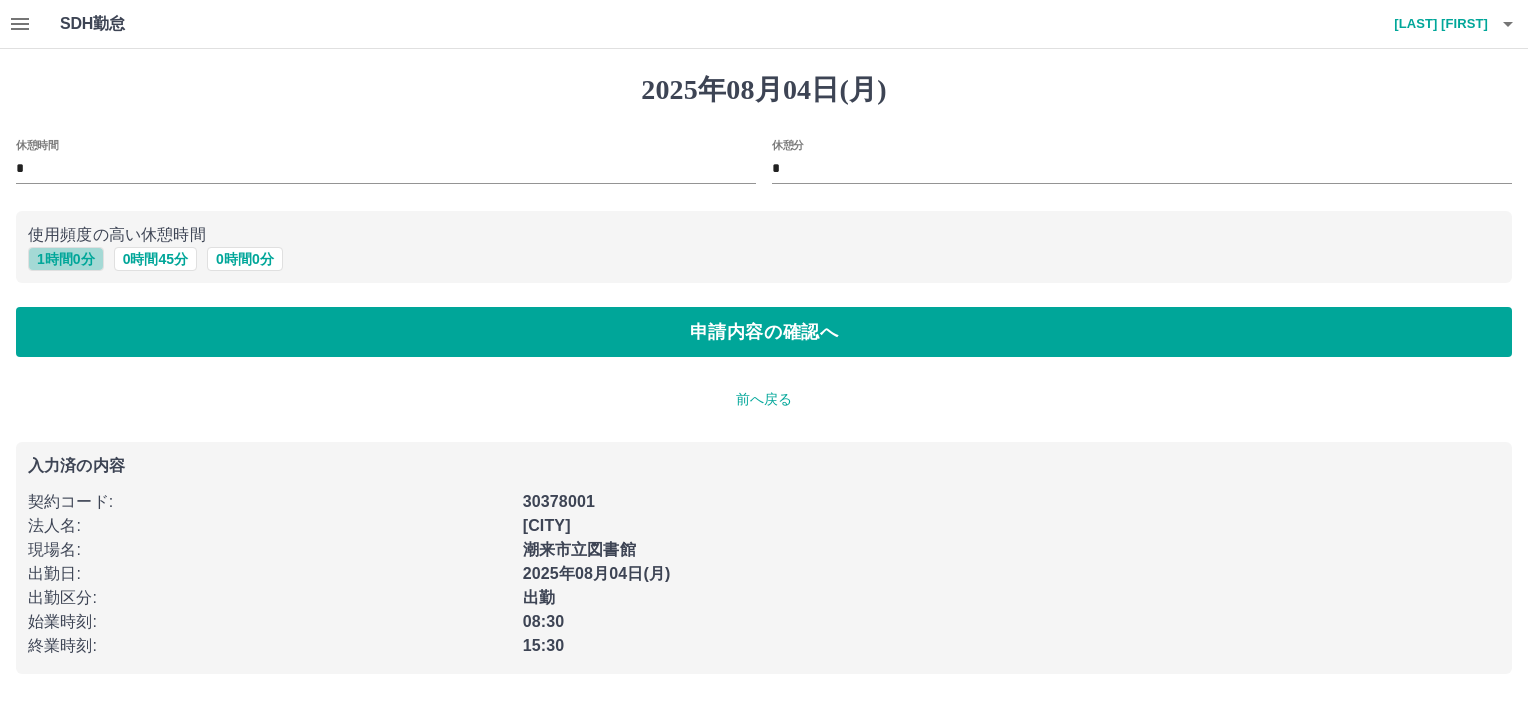 click on "1 時間 0 分" at bounding box center (66, 259) 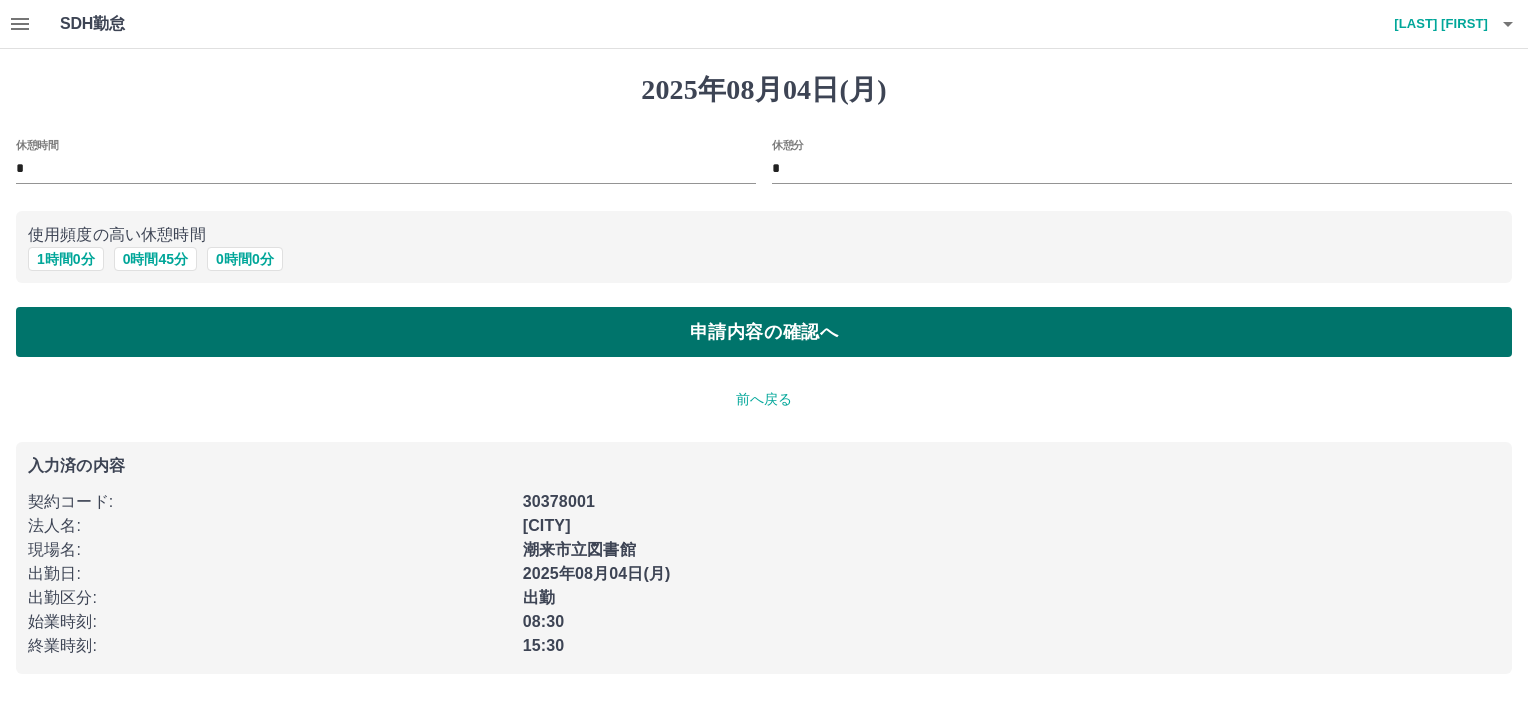 click on "申請内容の確認へ" at bounding box center (764, 332) 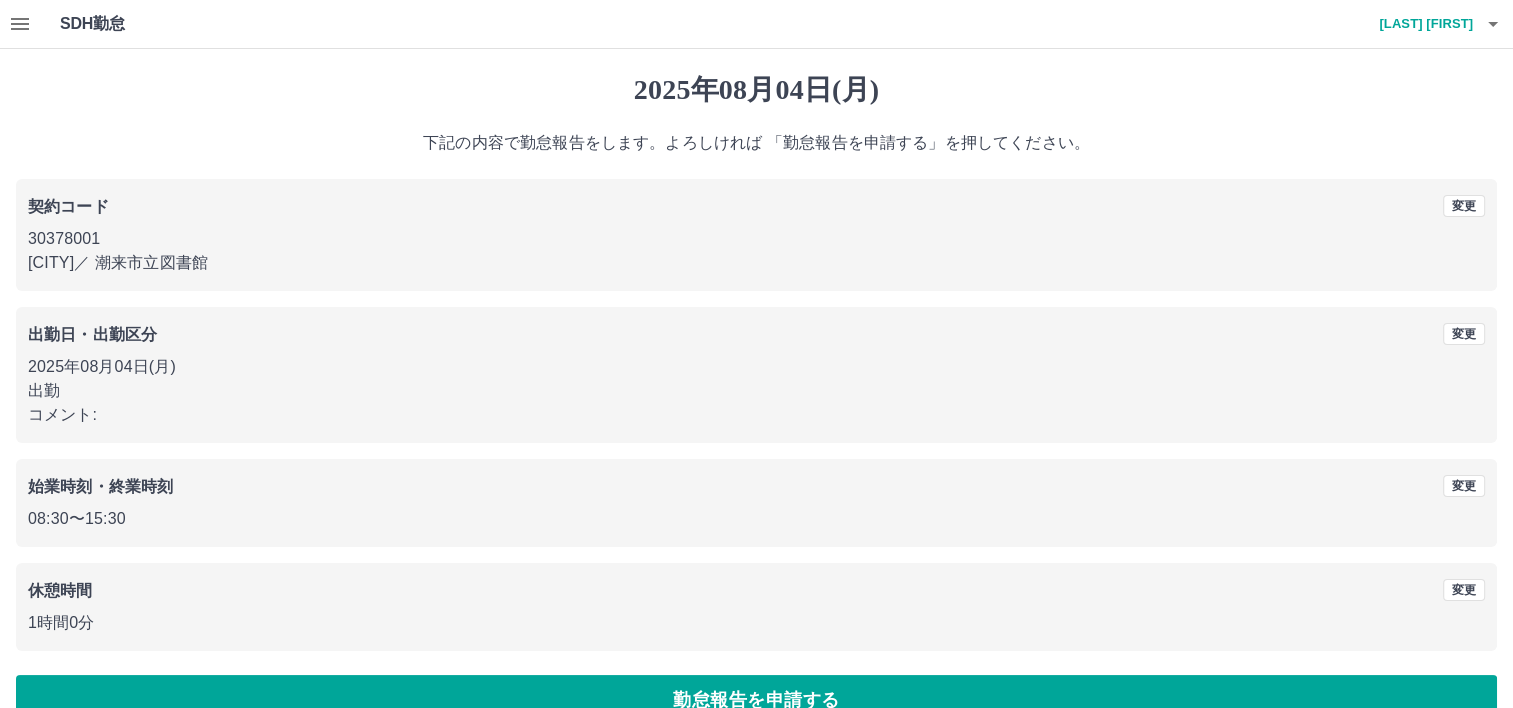 scroll, scrollTop: 40, scrollLeft: 0, axis: vertical 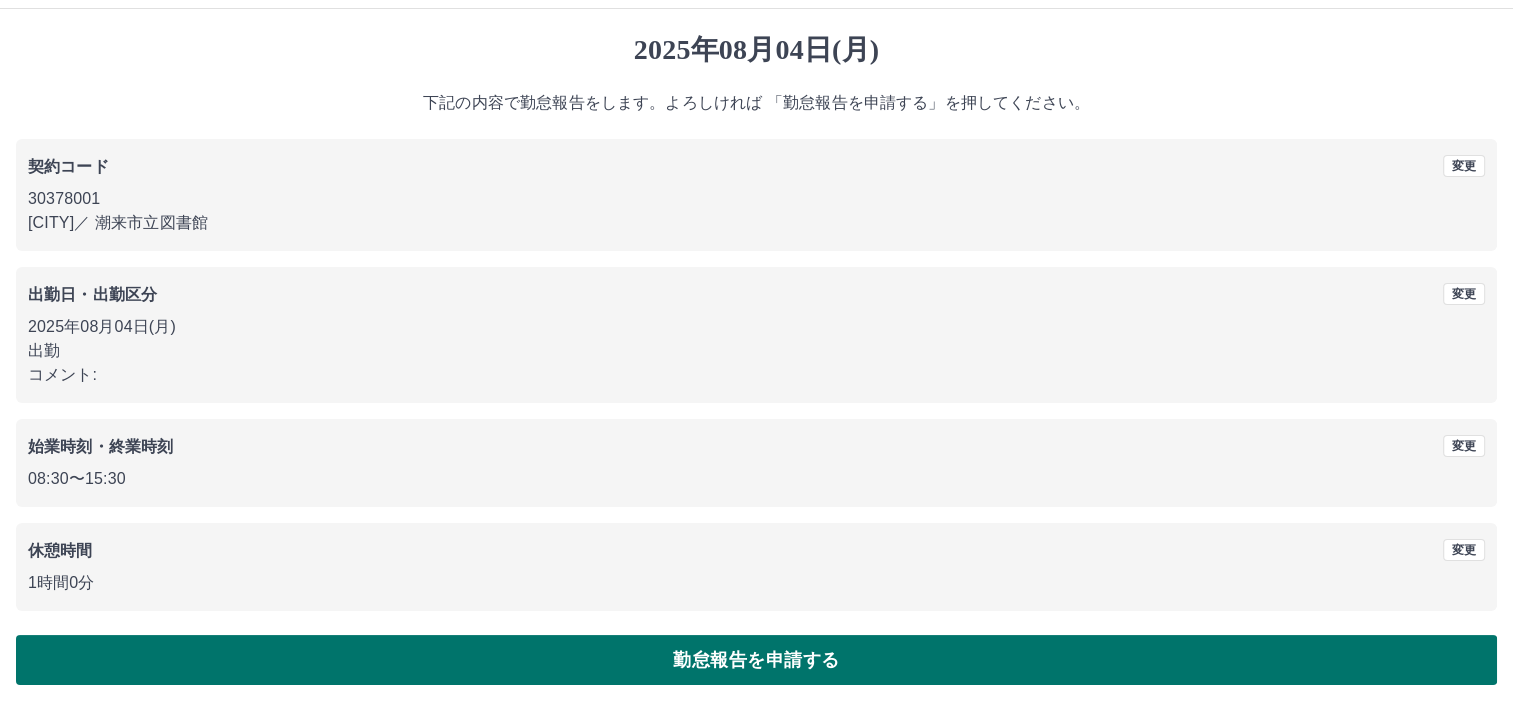 click on "勤怠報告を申請する" at bounding box center (756, 660) 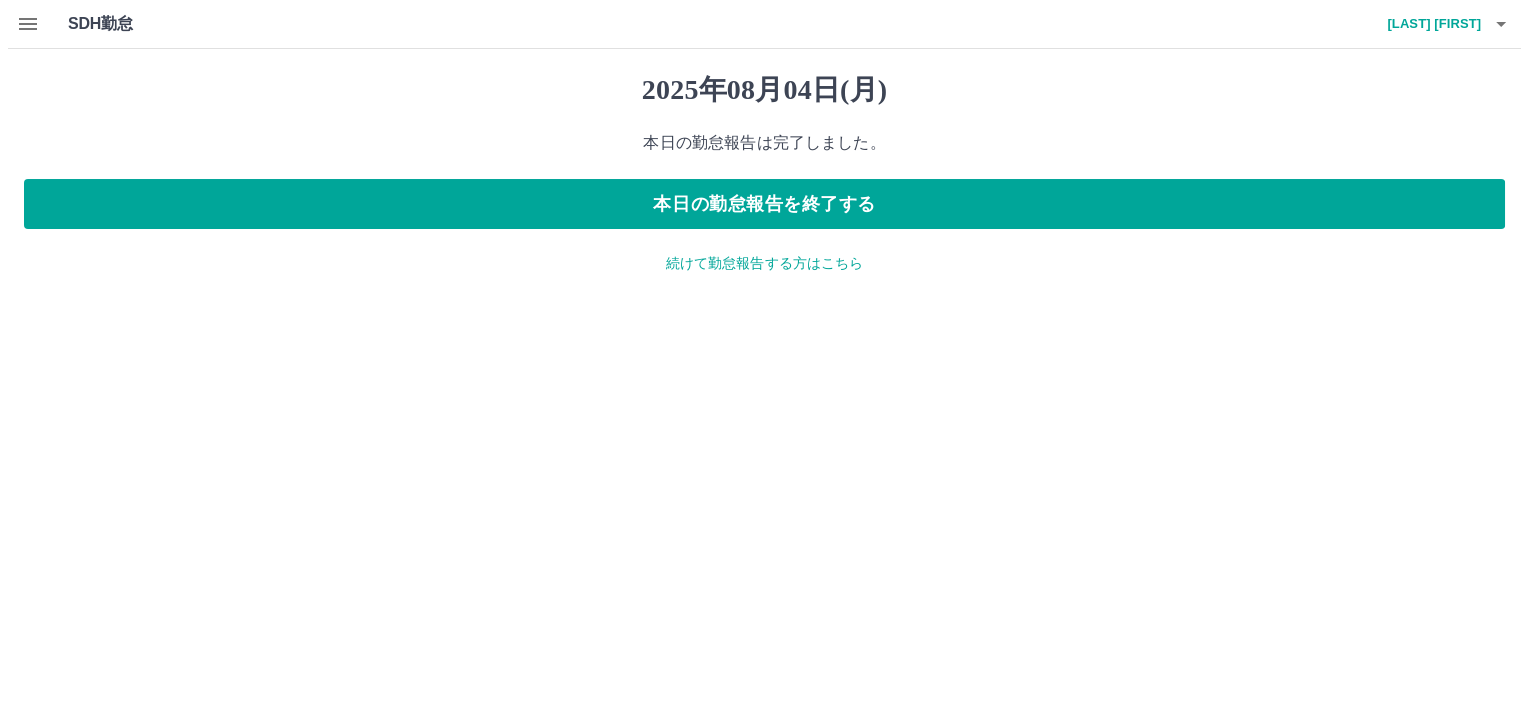 scroll, scrollTop: 0, scrollLeft: 0, axis: both 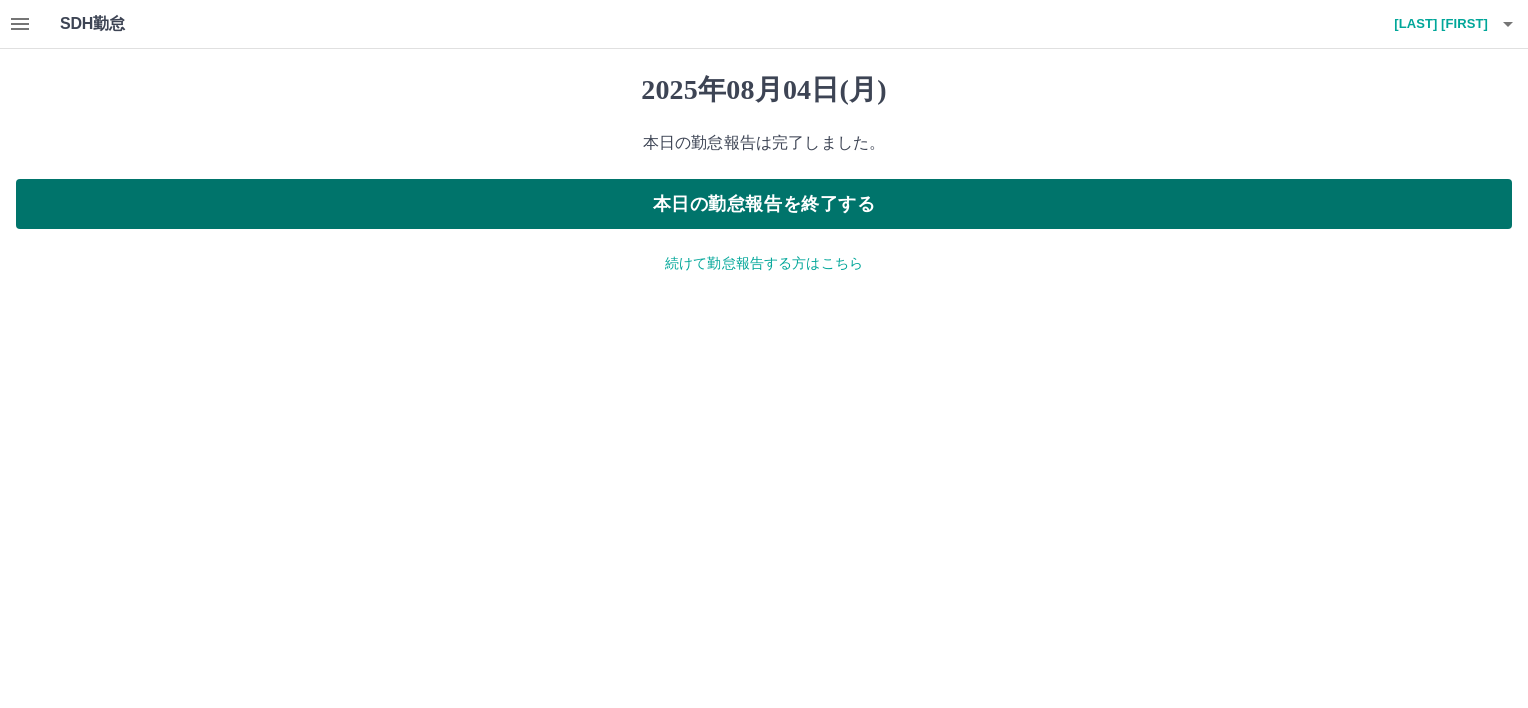click on "本日の勤怠報告を終了する" at bounding box center [764, 204] 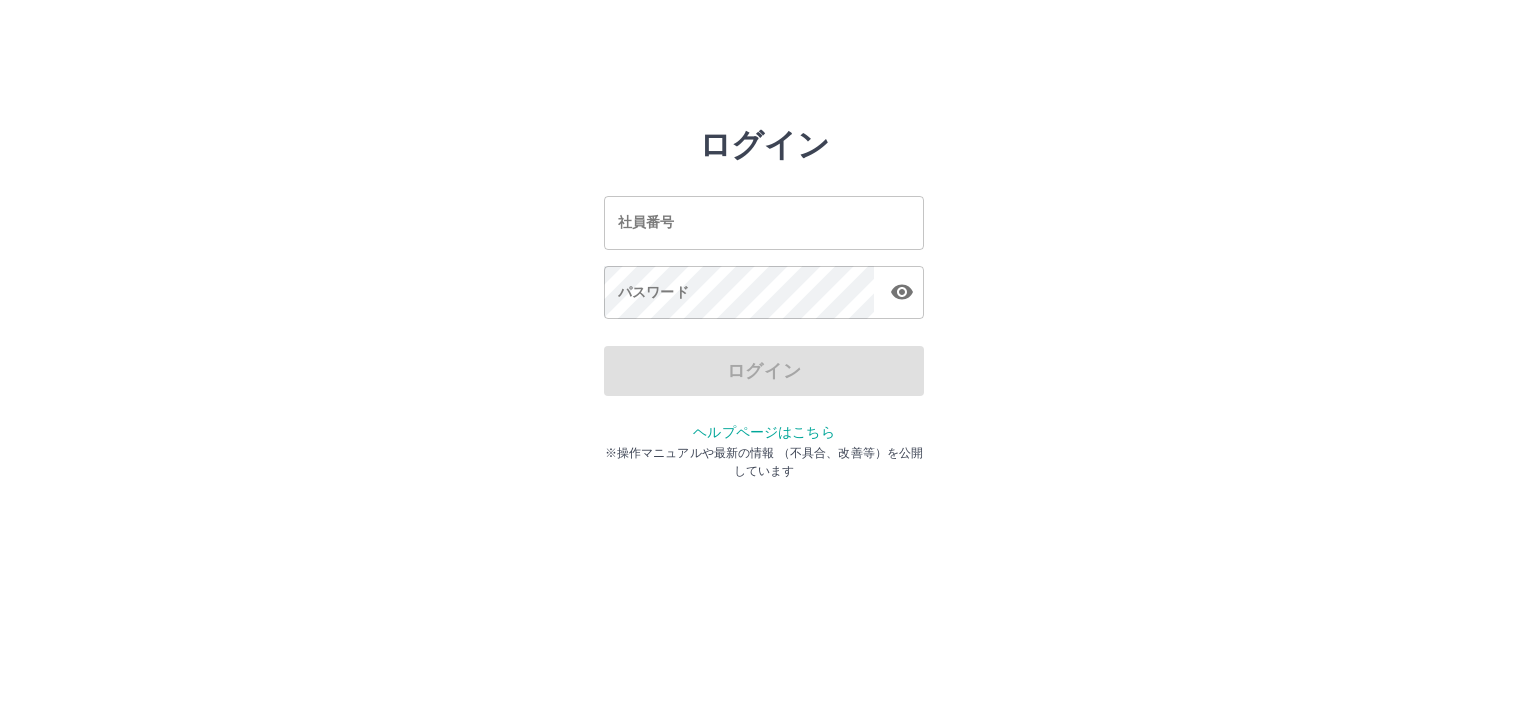scroll, scrollTop: 0, scrollLeft: 0, axis: both 